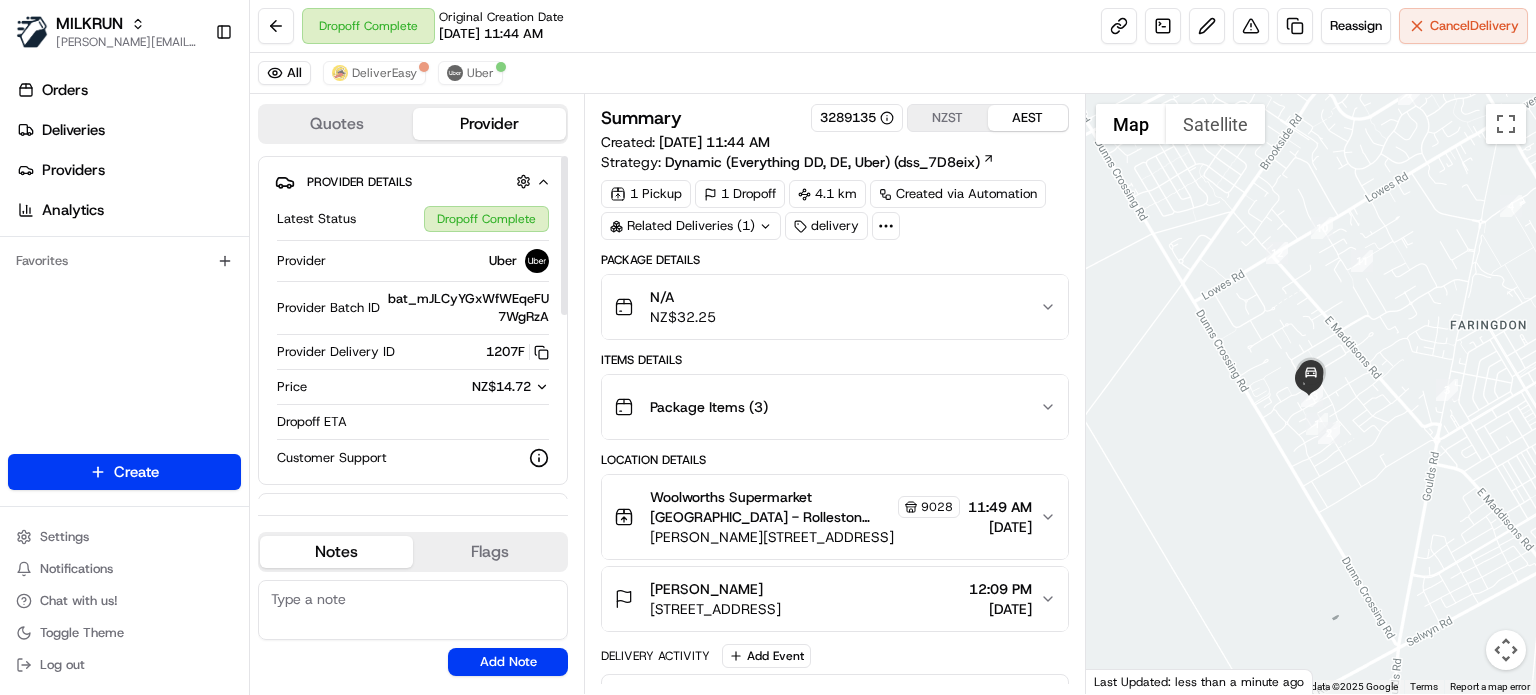 scroll, scrollTop: 0, scrollLeft: 0, axis: both 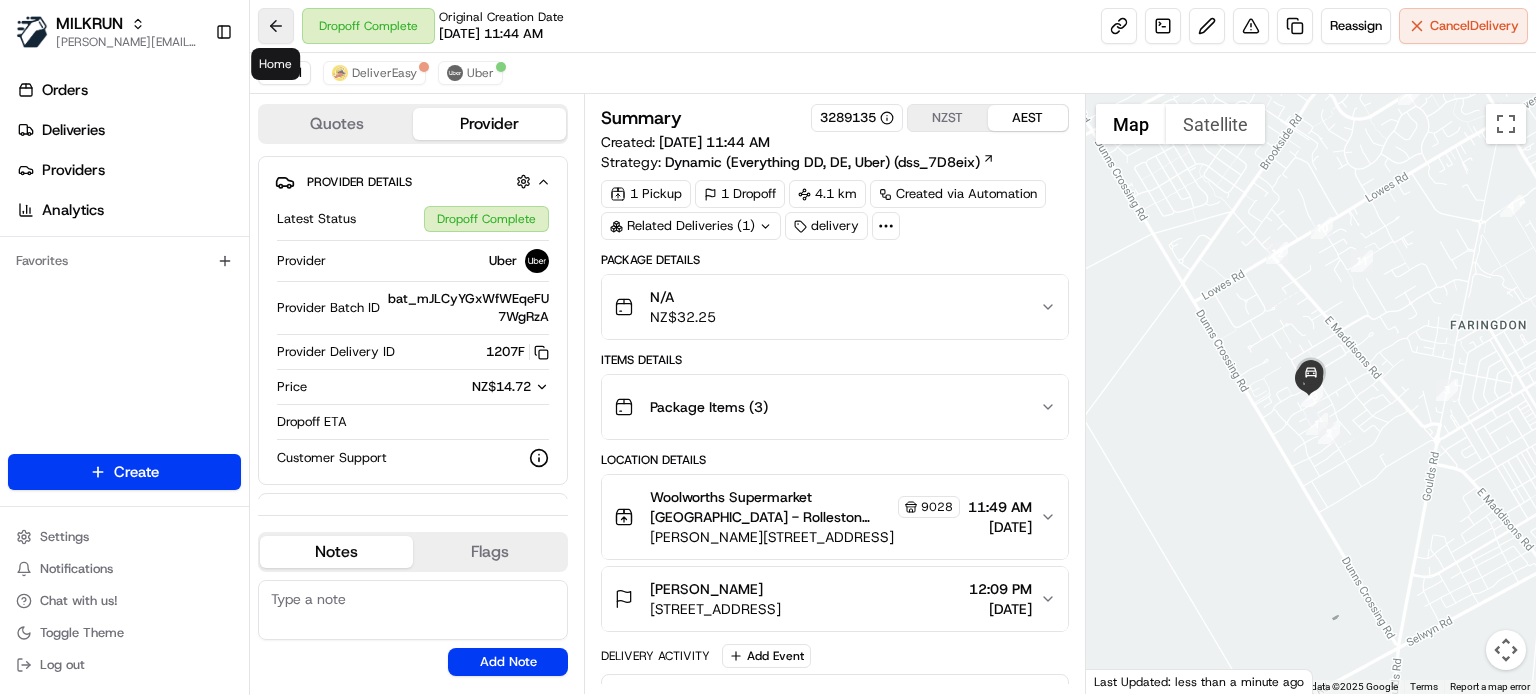 click at bounding box center [276, 26] 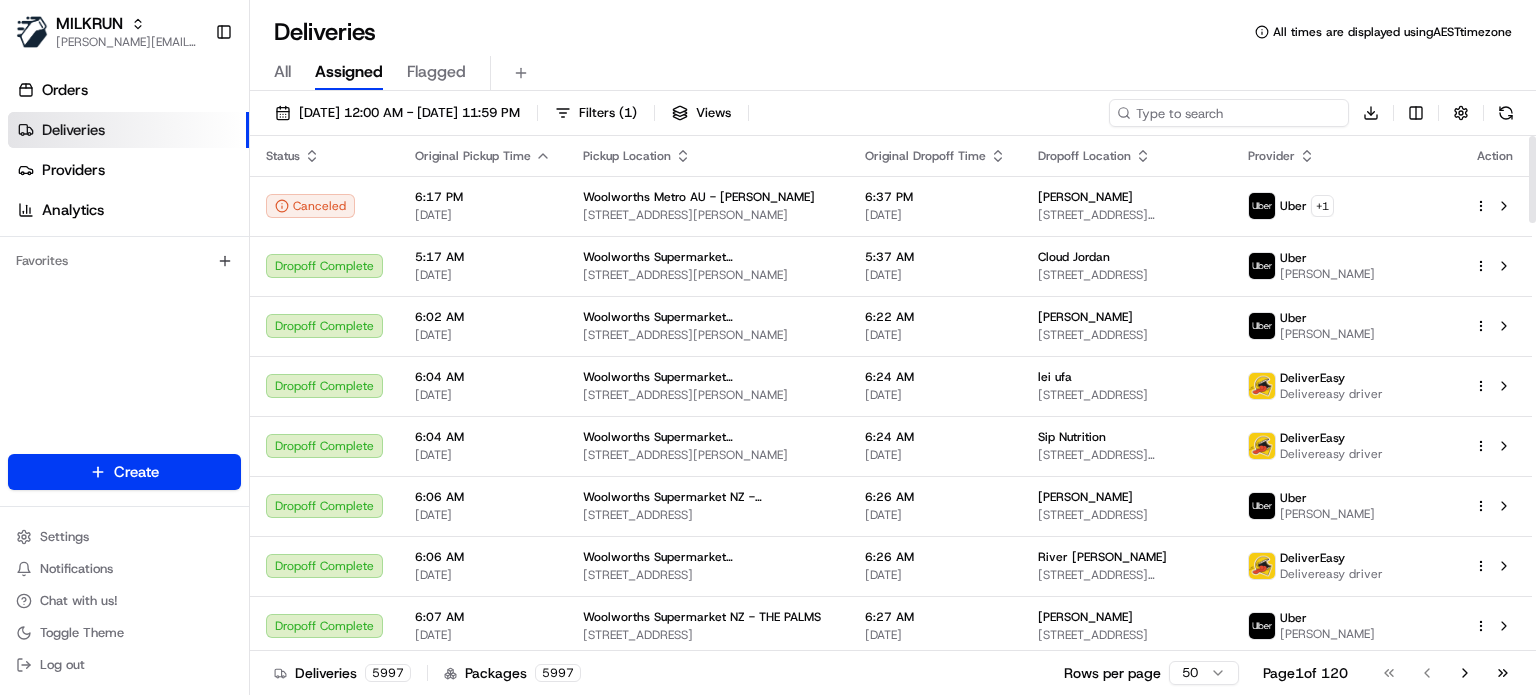 click at bounding box center [1229, 113] 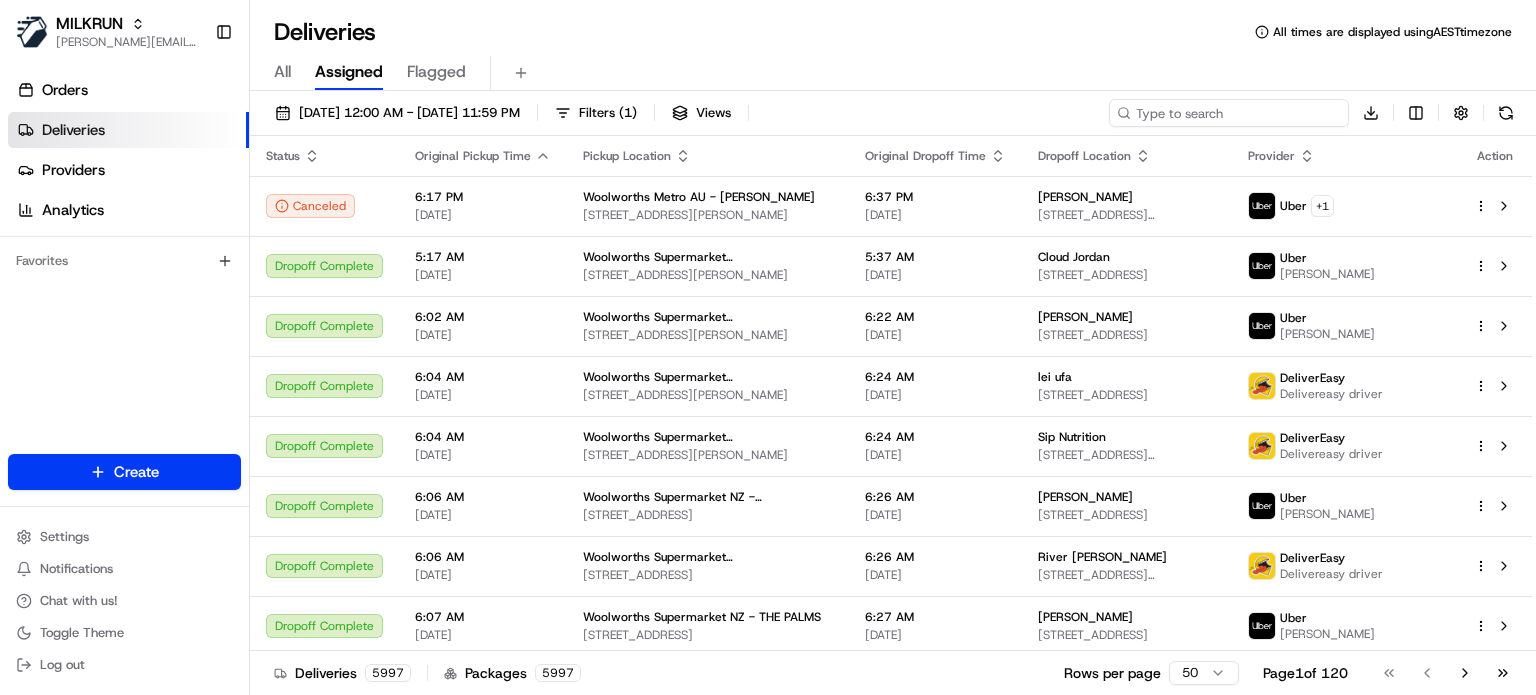 paste on "[PERSON_NAME]" 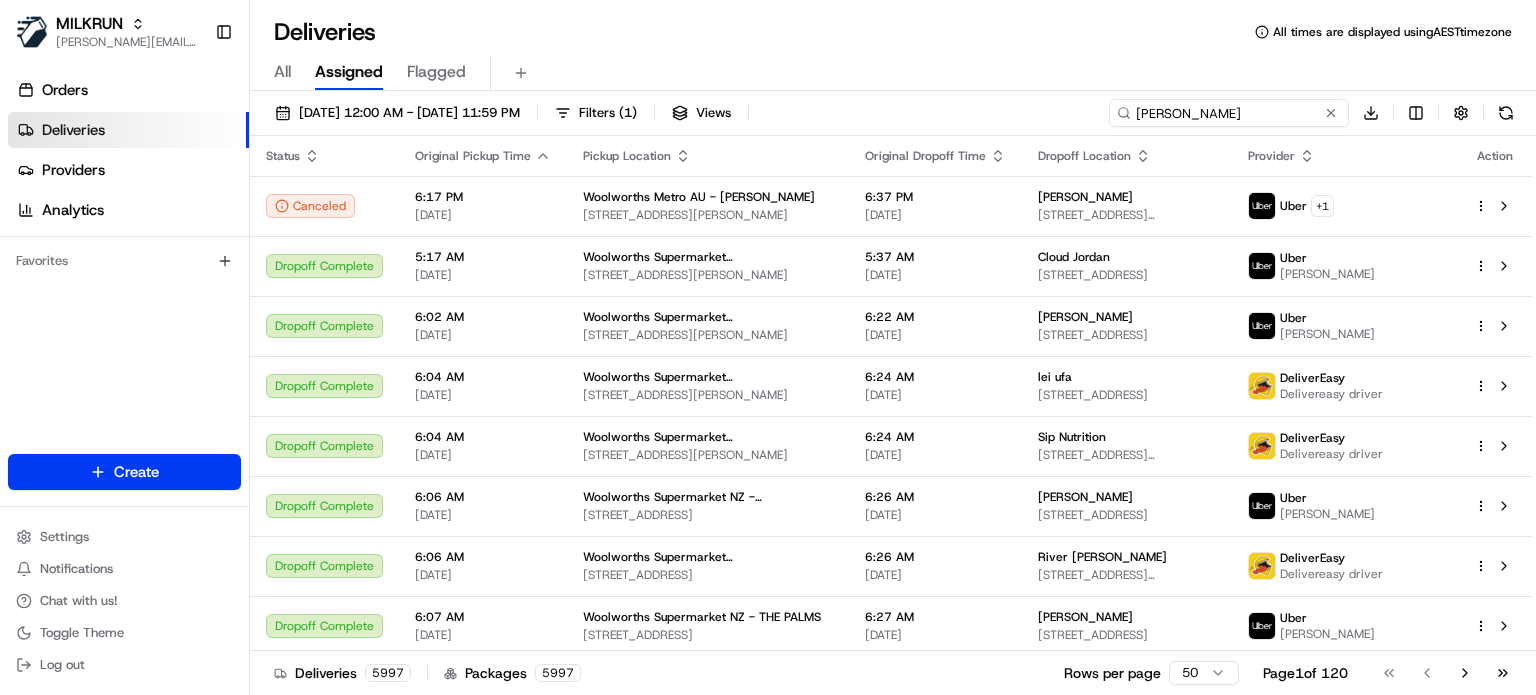 type on "[PERSON_NAME]" 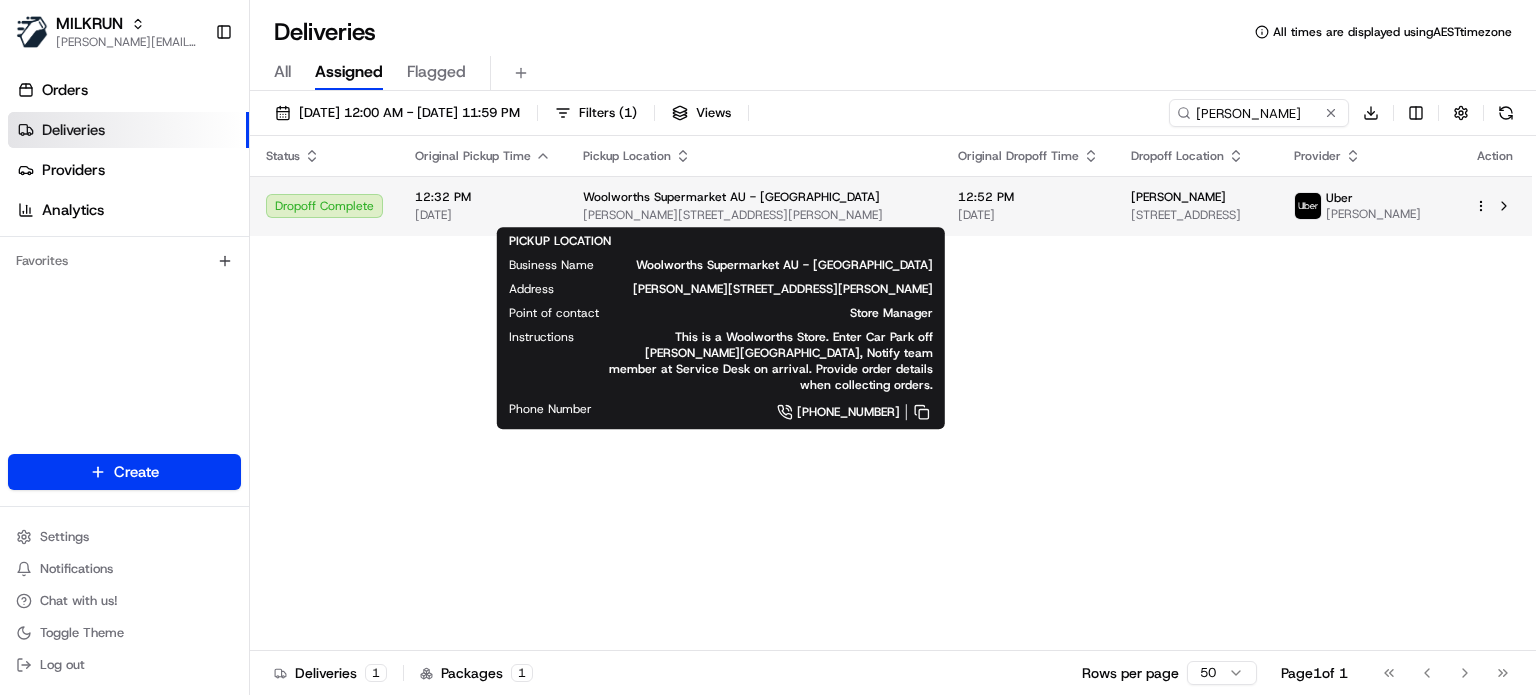 click on "Woolworths Supermarket AU - Tuggeranong" at bounding box center (754, 197) 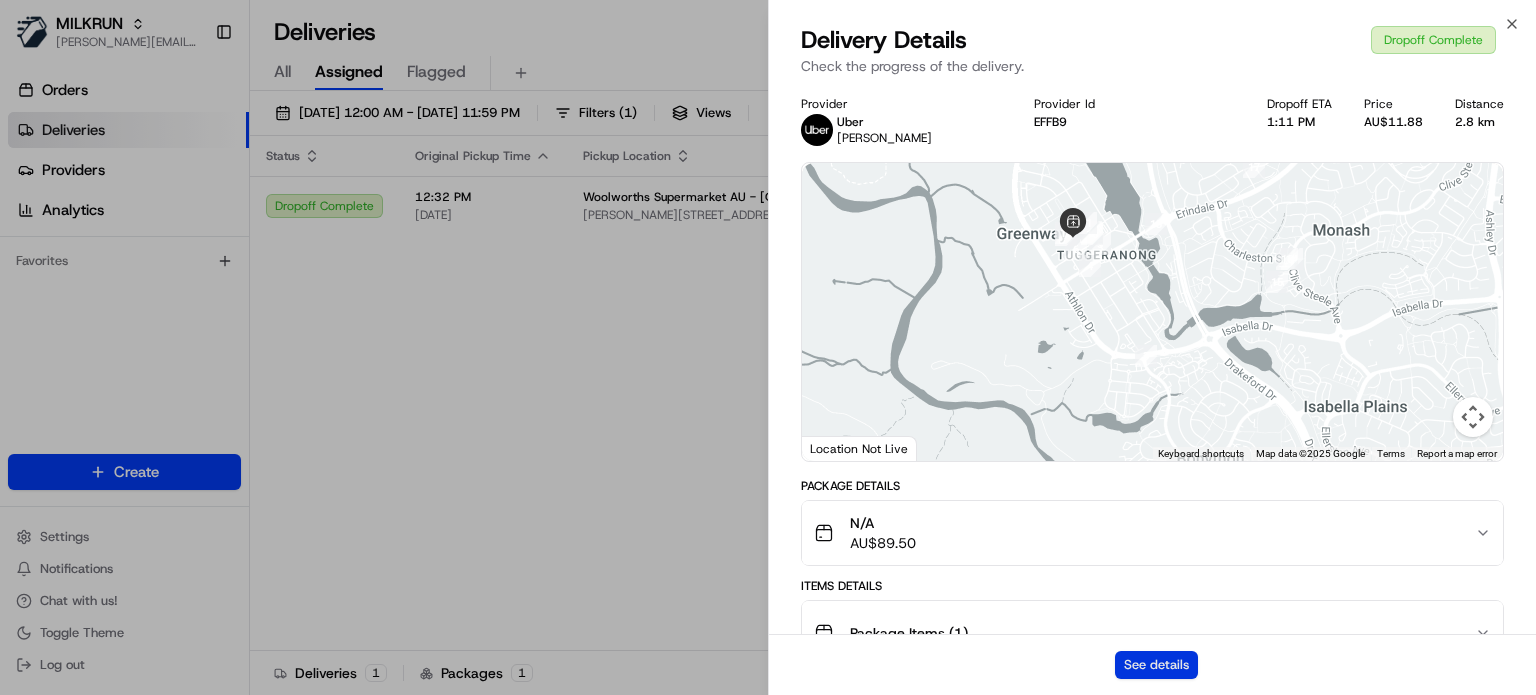click on "See details" at bounding box center (1156, 665) 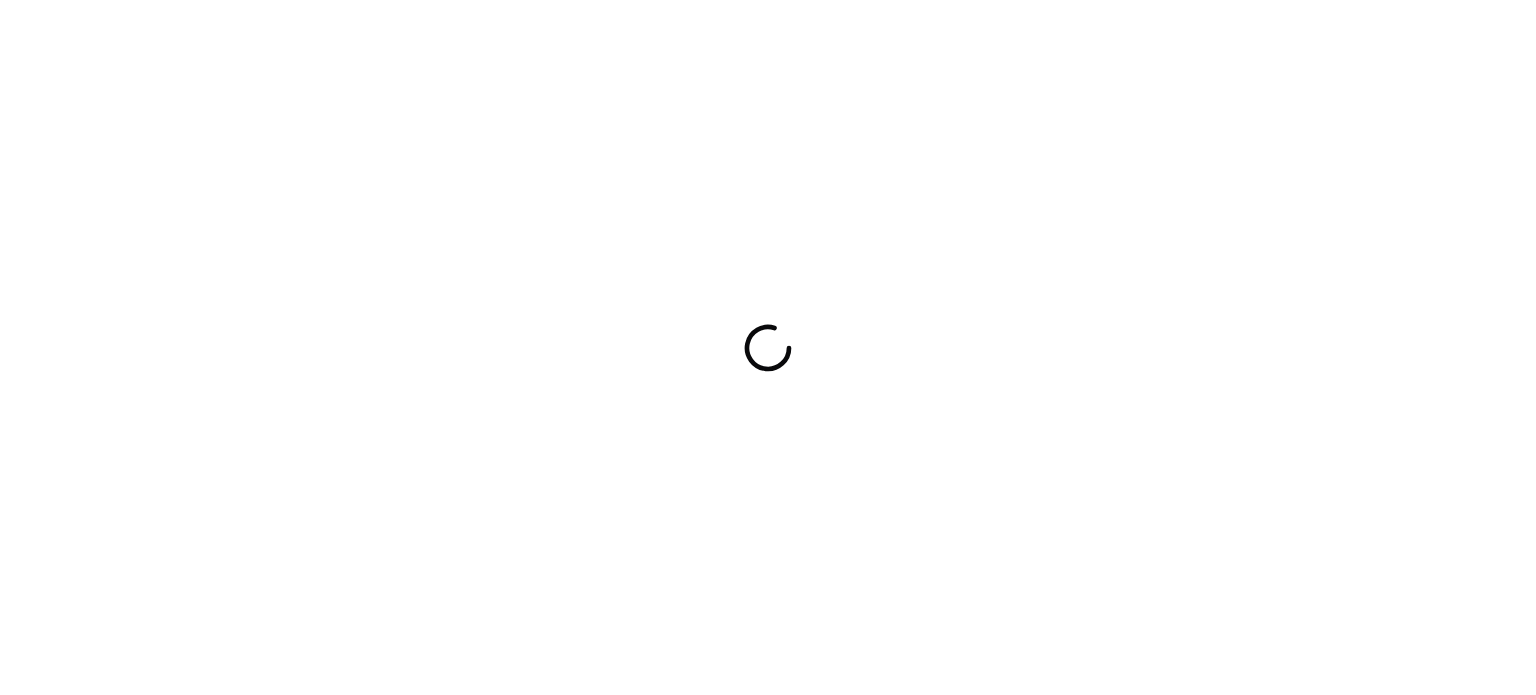 scroll, scrollTop: 0, scrollLeft: 0, axis: both 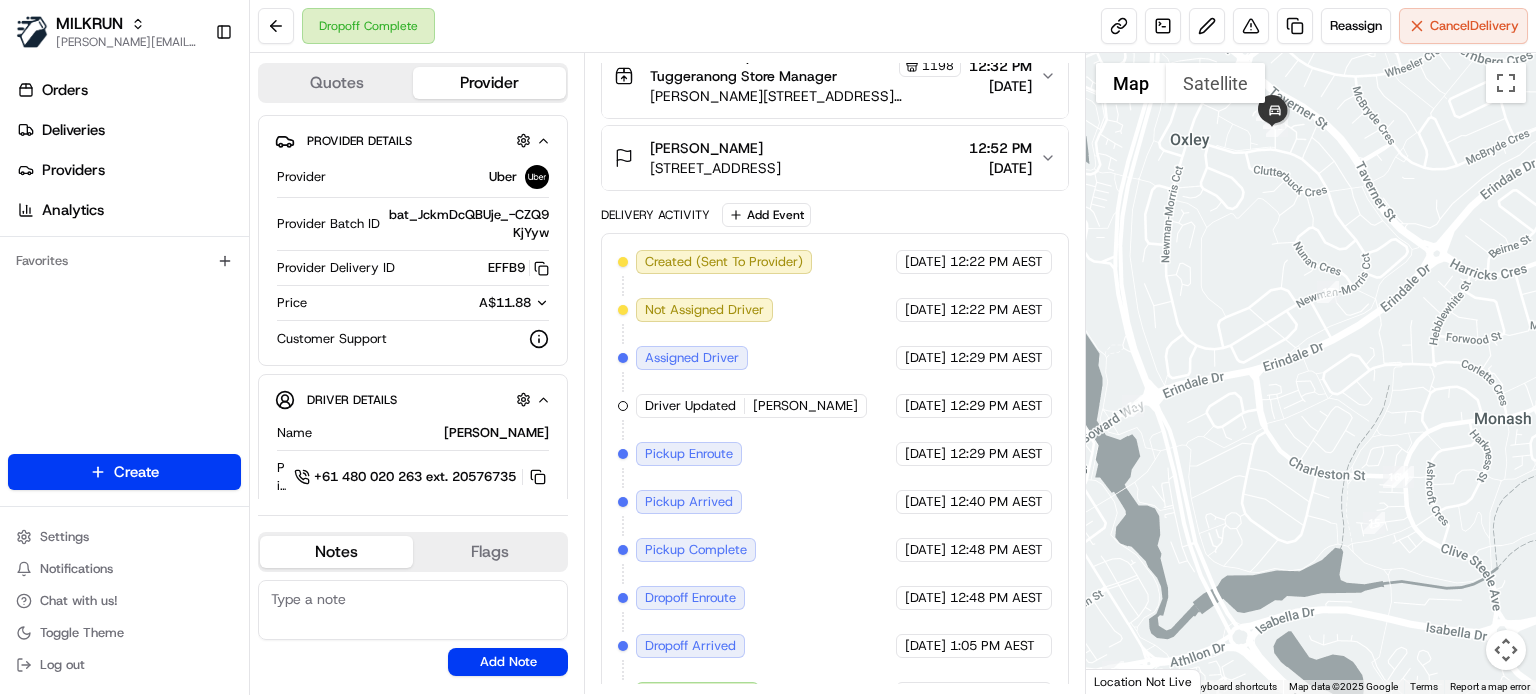 drag, startPoint x: 1323, startPoint y: 211, endPoint x: 1275, endPoint y: 515, distance: 307.76614 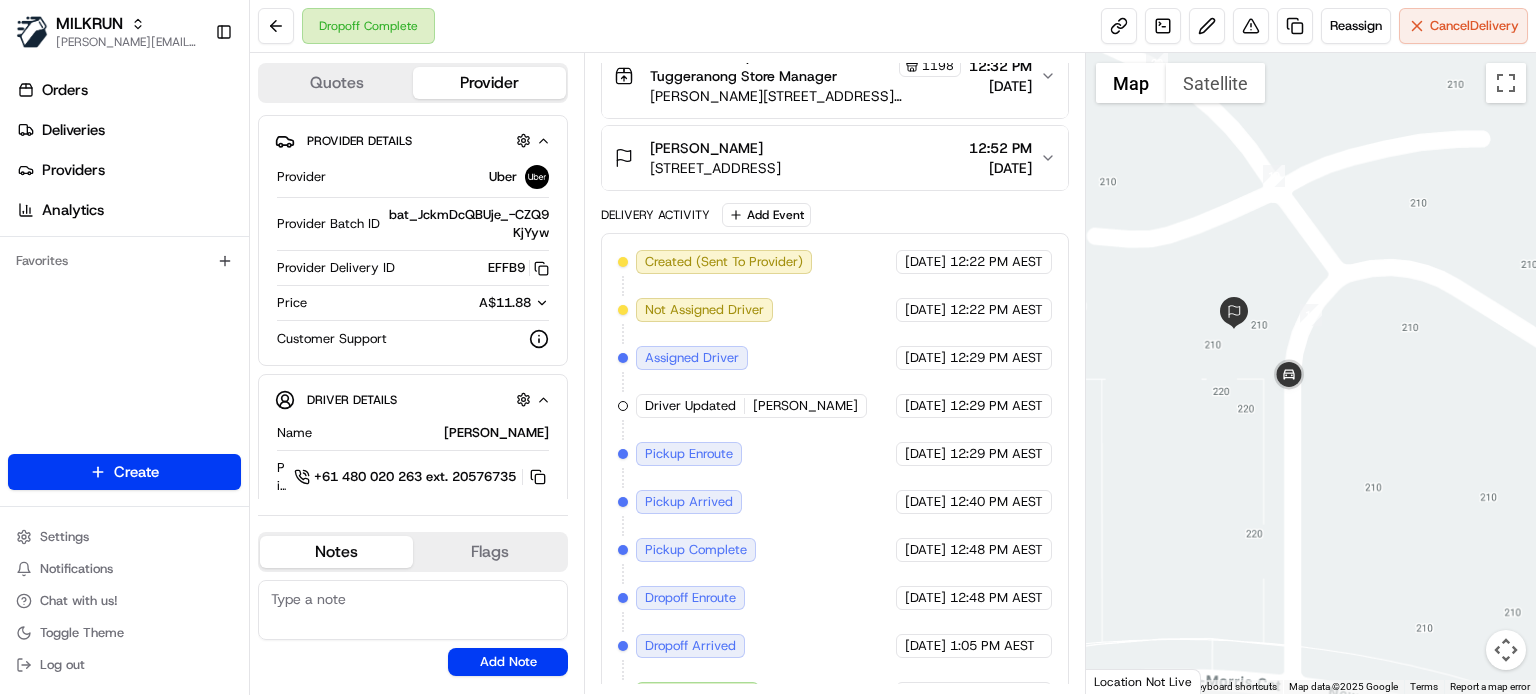 drag, startPoint x: 1225, startPoint y: 204, endPoint x: 1297, endPoint y: 512, distance: 316.30365 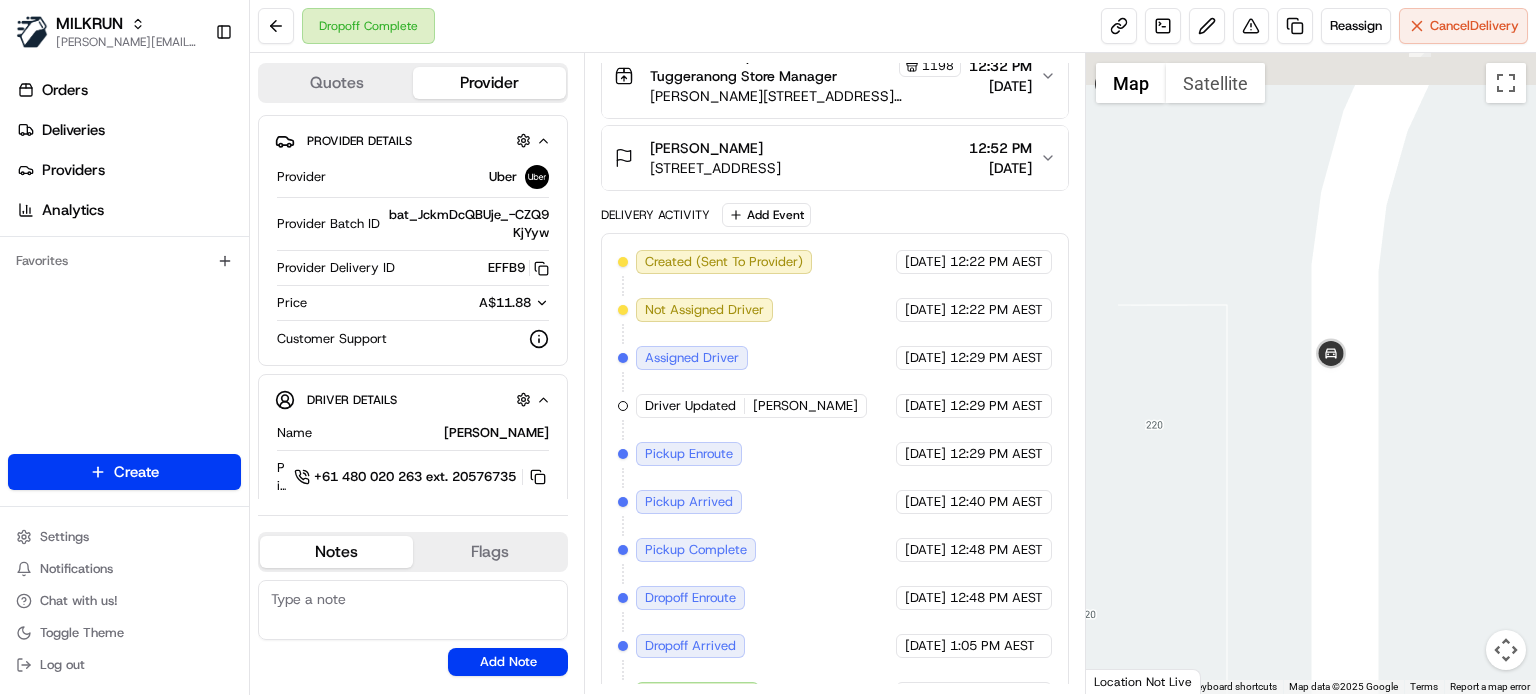 drag, startPoint x: 1281, startPoint y: 500, endPoint x: 1312, endPoint y: 632, distance: 135.5913 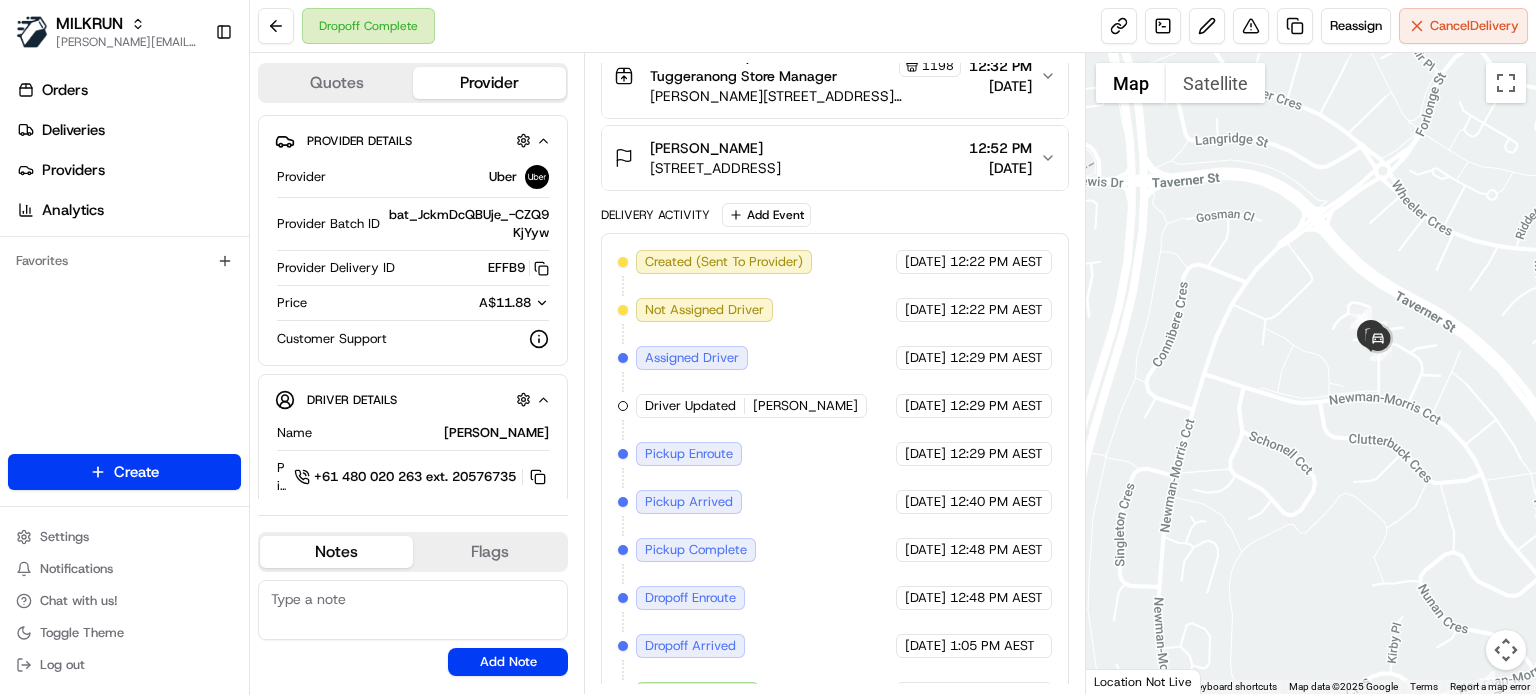 drag, startPoint x: 1382, startPoint y: 551, endPoint x: 1186, endPoint y: 388, distance: 254.92155 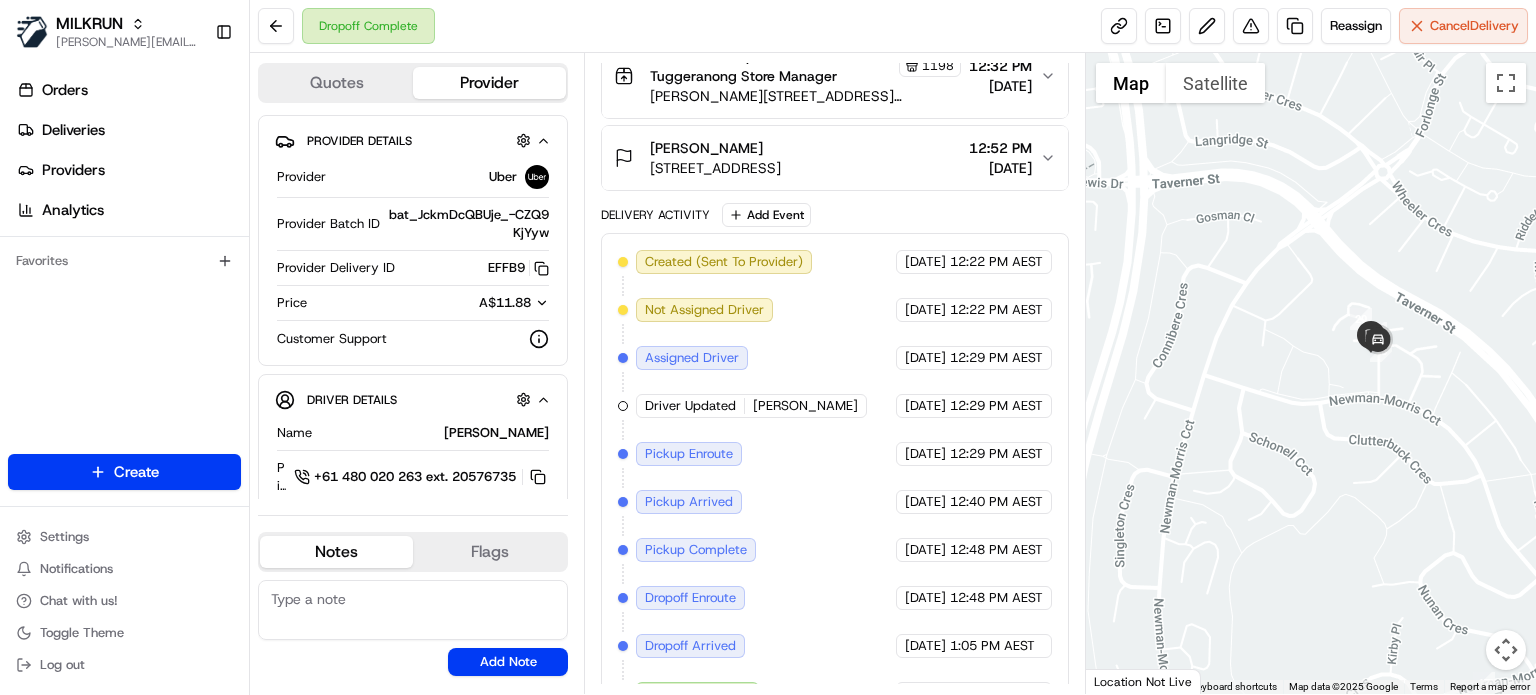 click on "[STREET_ADDRESS]" at bounding box center (715, 168) 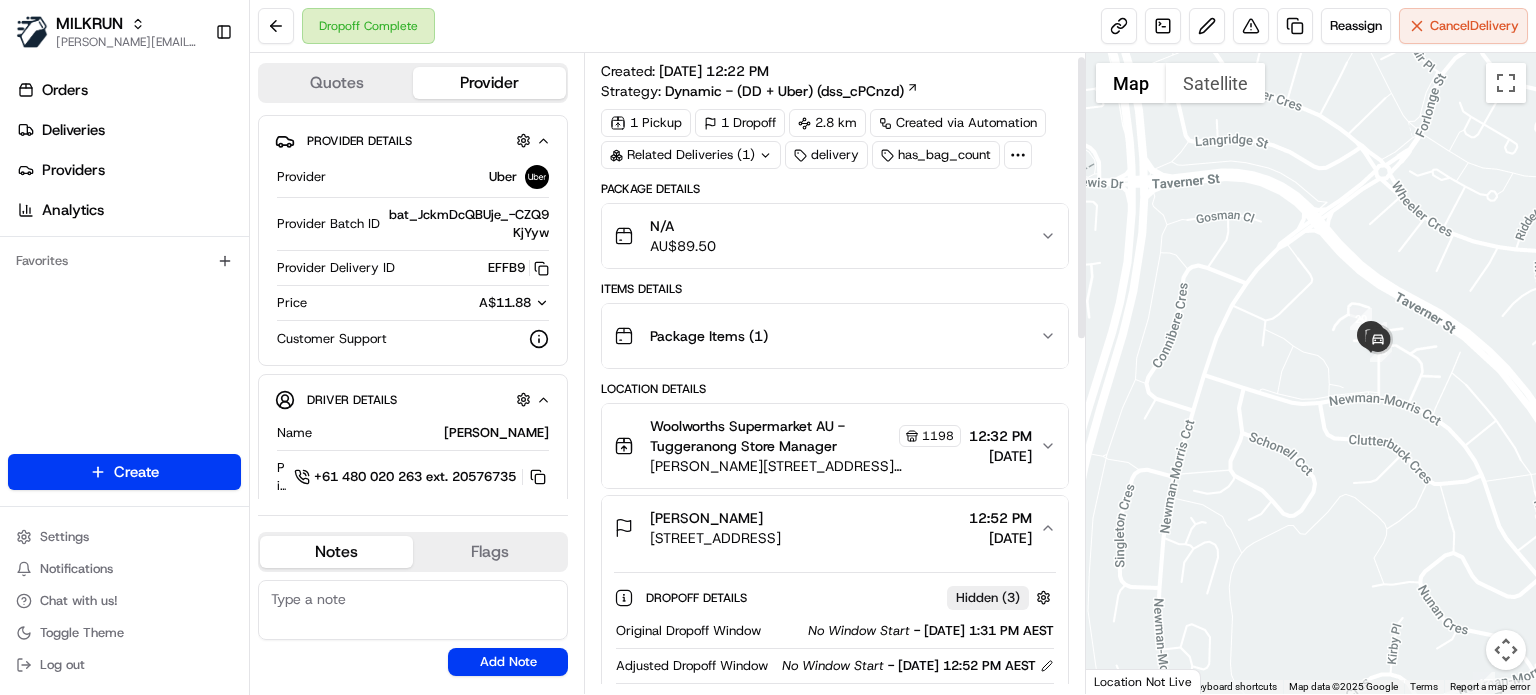 scroll, scrollTop: 0, scrollLeft: 0, axis: both 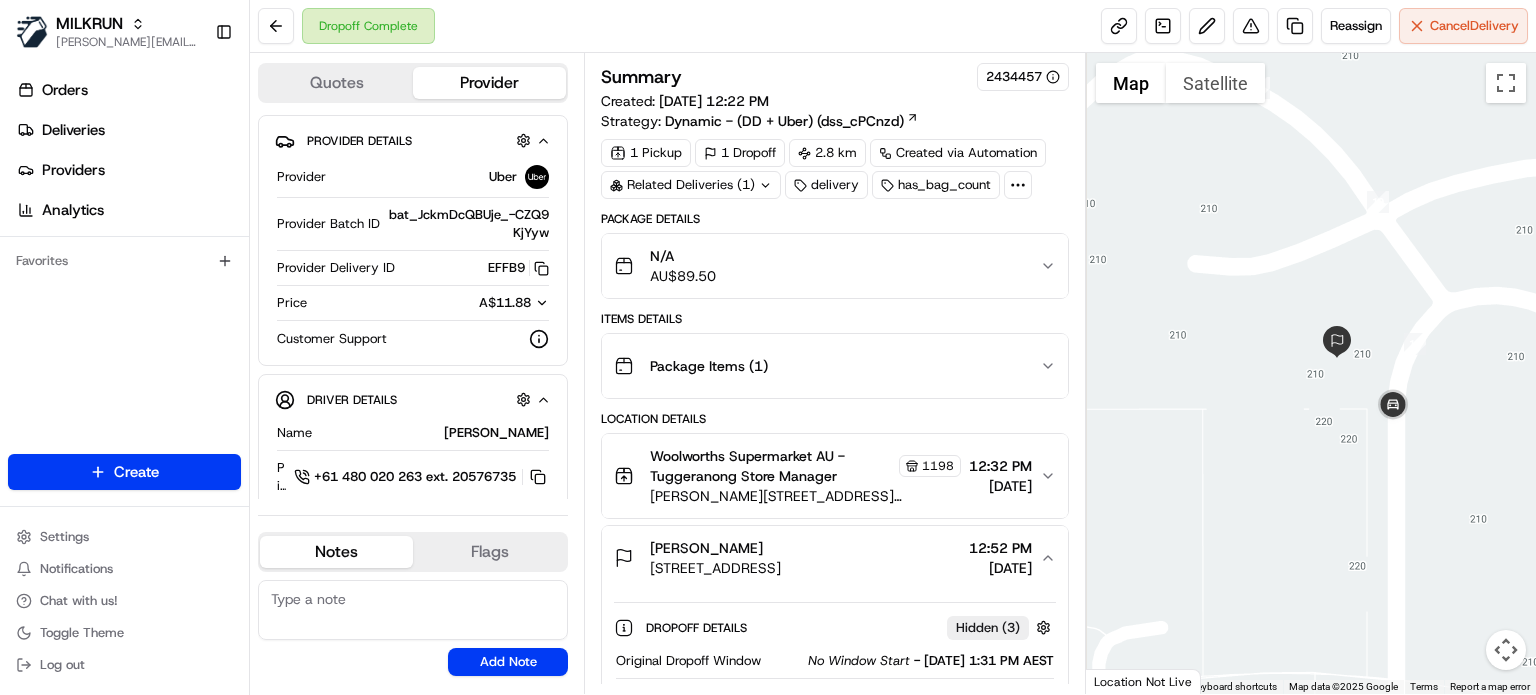 drag, startPoint x: 1365, startPoint y: 338, endPoint x: 1445, endPoint y: 380, distance: 90.35486 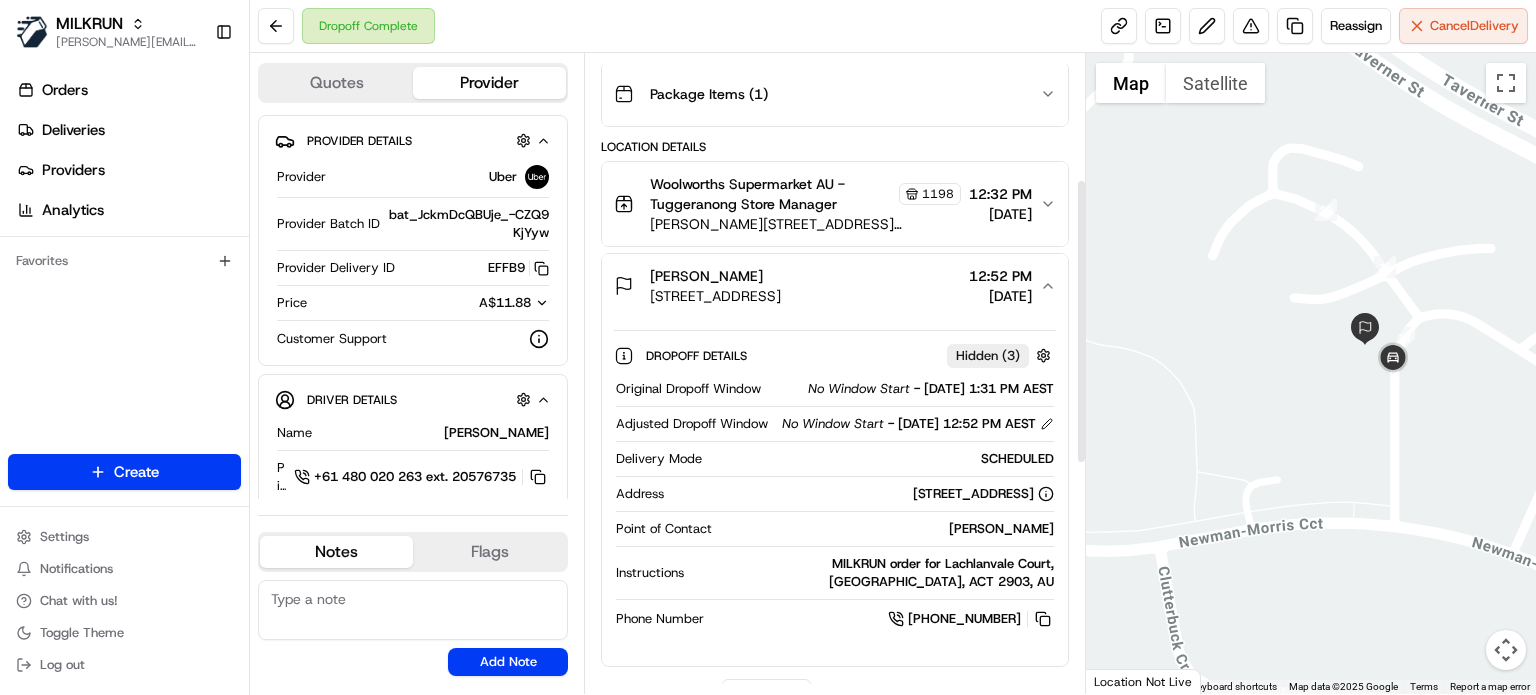 scroll, scrollTop: 300, scrollLeft: 0, axis: vertical 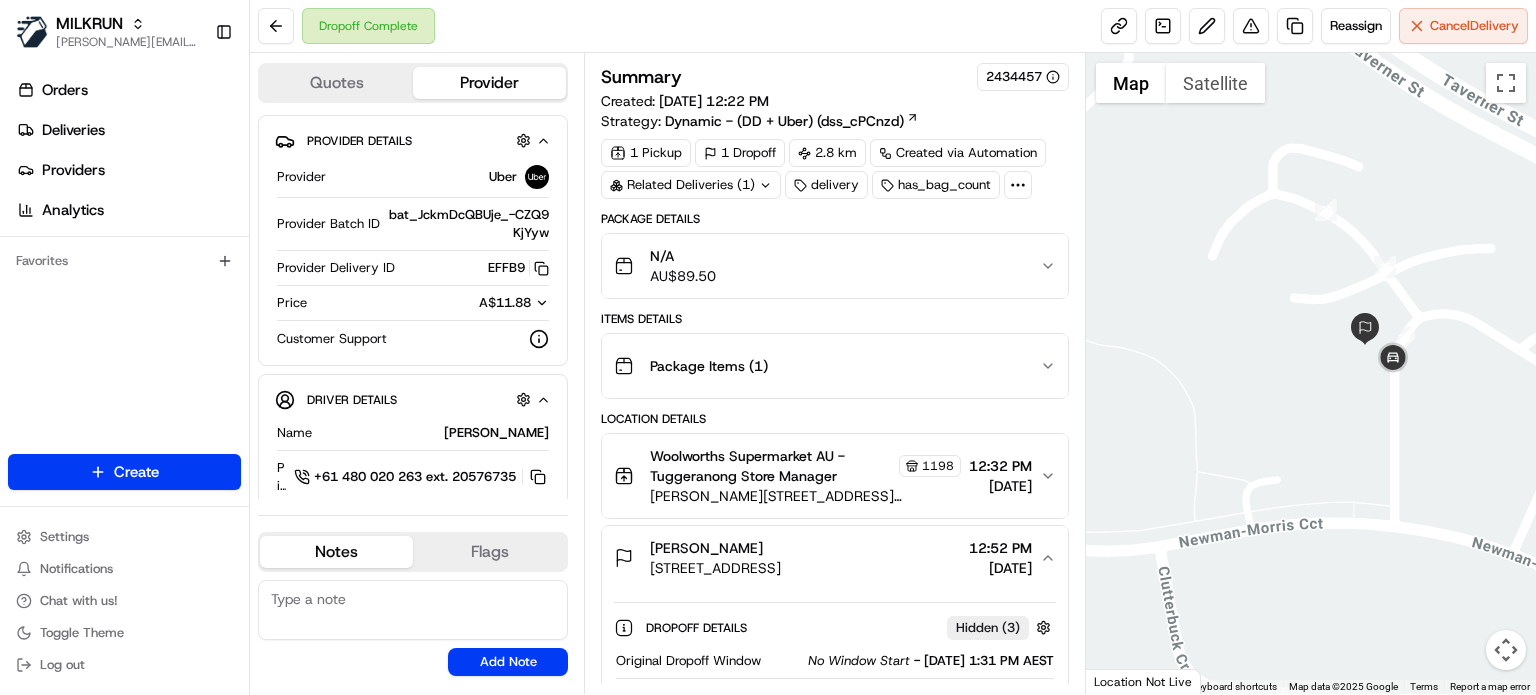 click on "[PERSON_NAME]" at bounding box center [715, 548] 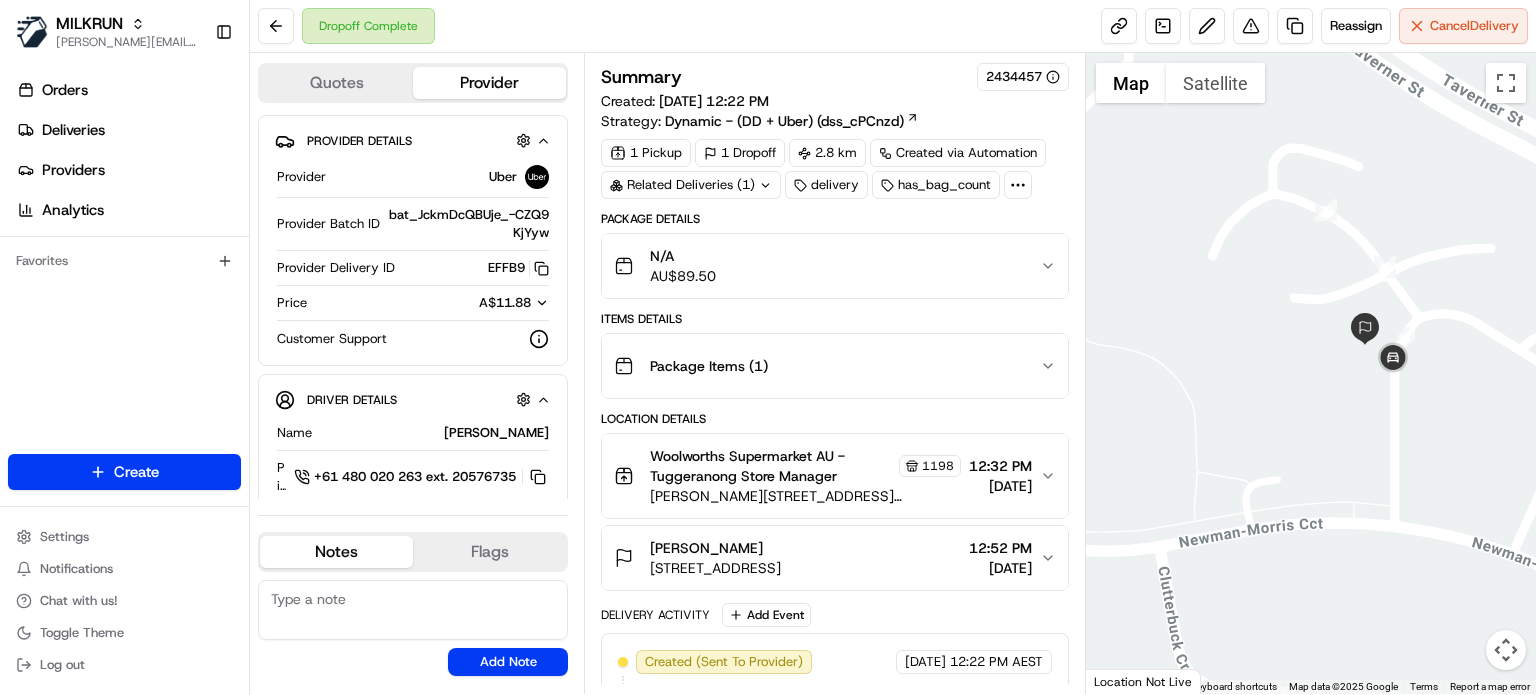 click on "N/A AU$ 89.50" at bounding box center [827, 266] 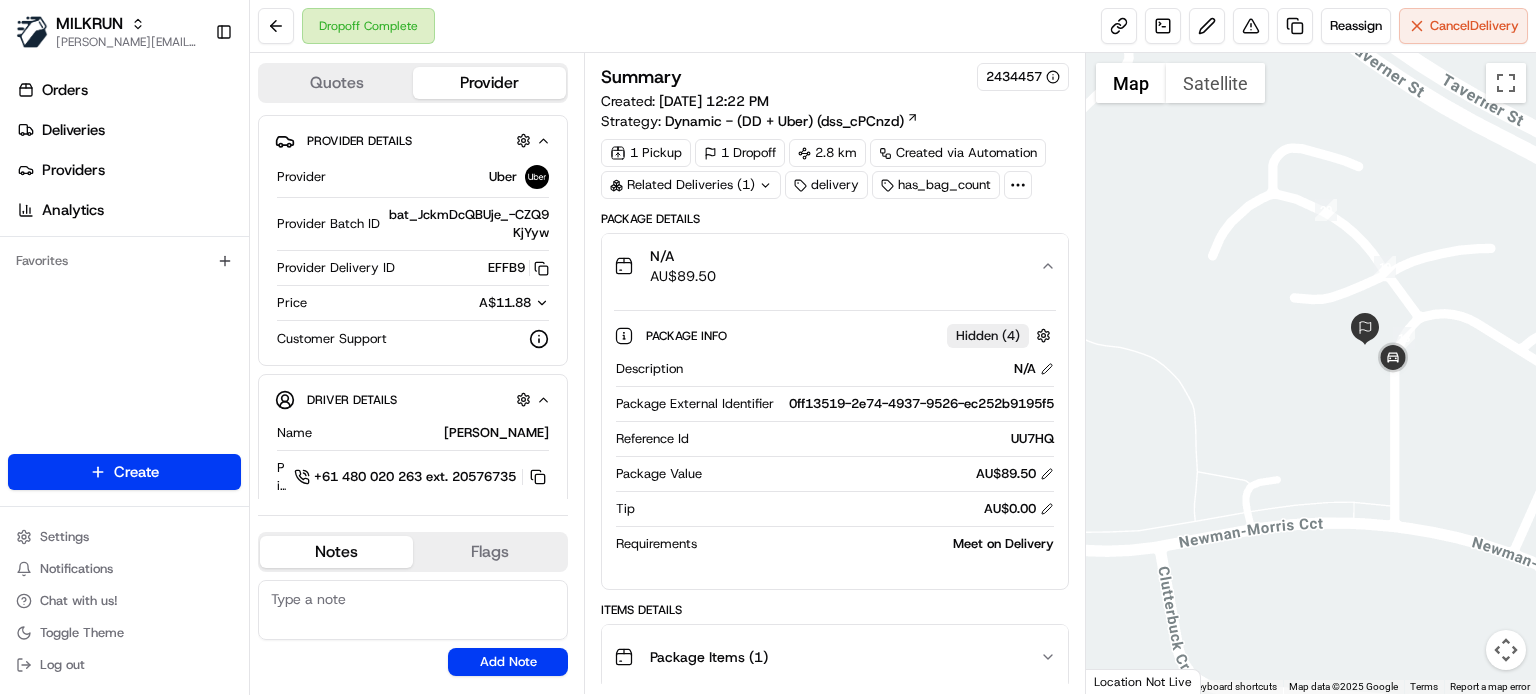 click on "N/A AU$ 89.50" at bounding box center (827, 266) 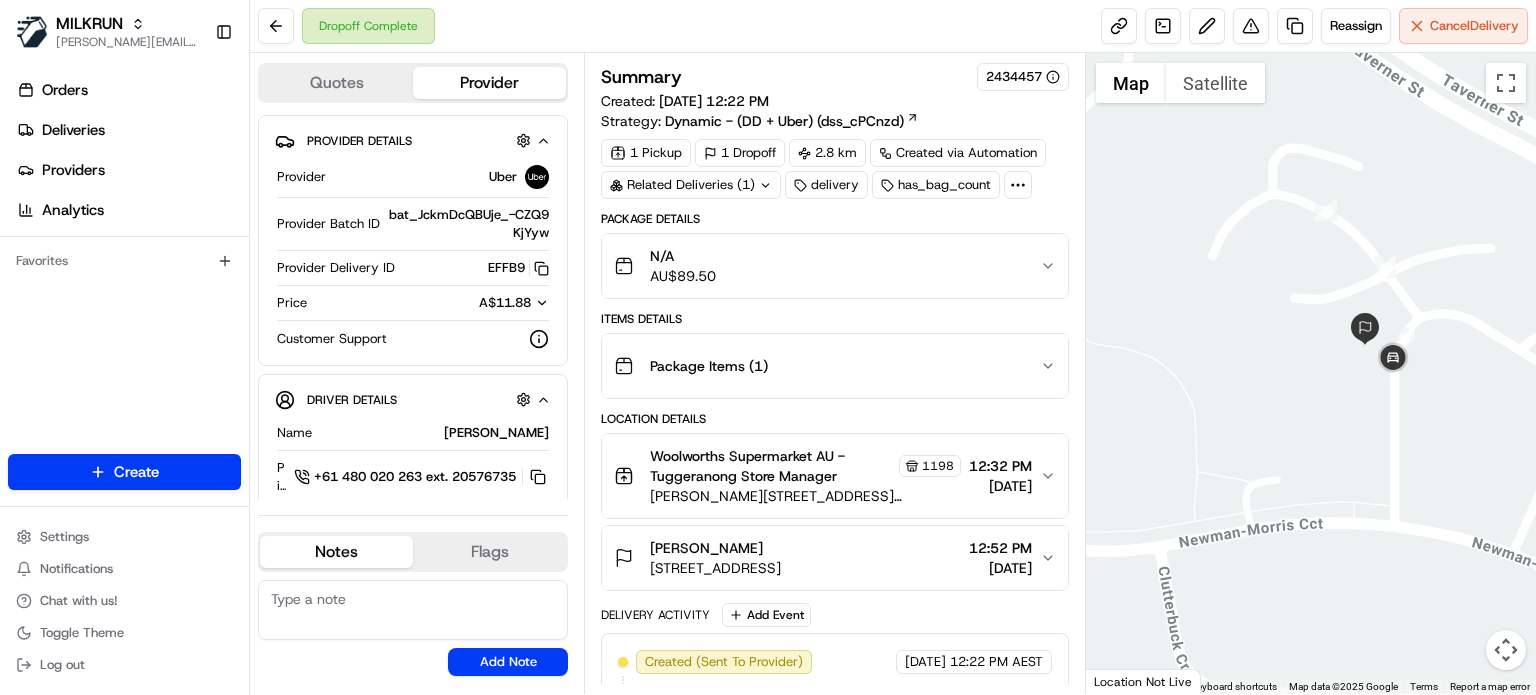 click on "[PERSON_NAME] Court, [GEOGRAPHIC_DATA], ACT 2903, AU 12:52 PM [DATE]" at bounding box center (835, 558) 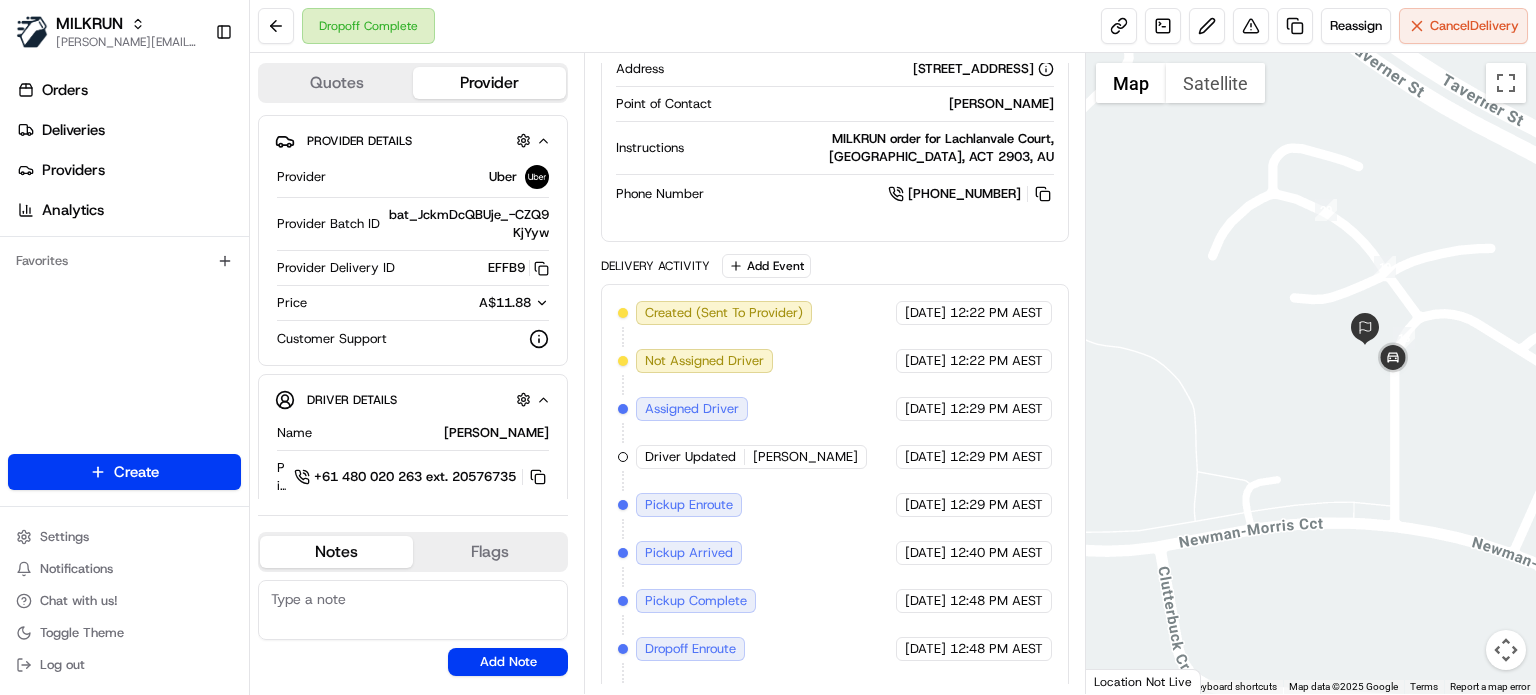 scroll, scrollTop: 796, scrollLeft: 0, axis: vertical 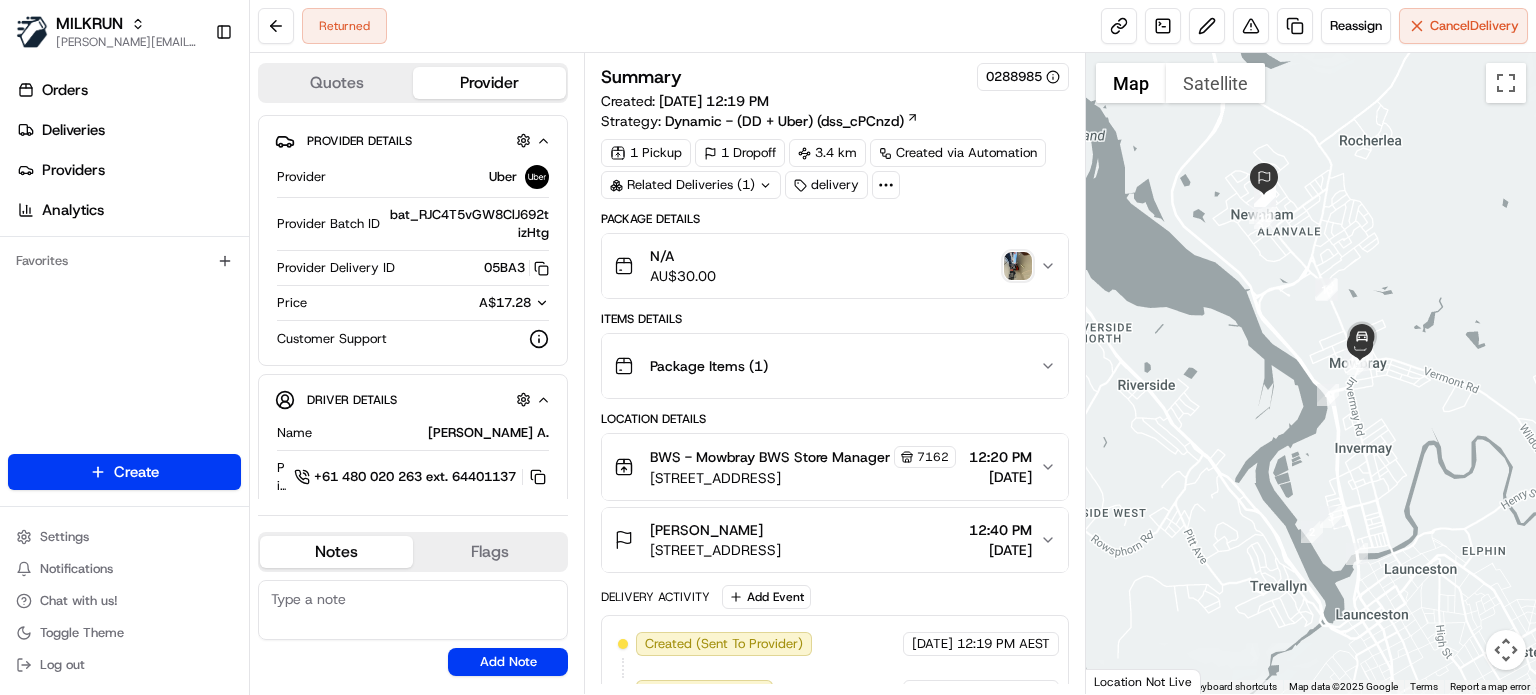 click at bounding box center [1018, 266] 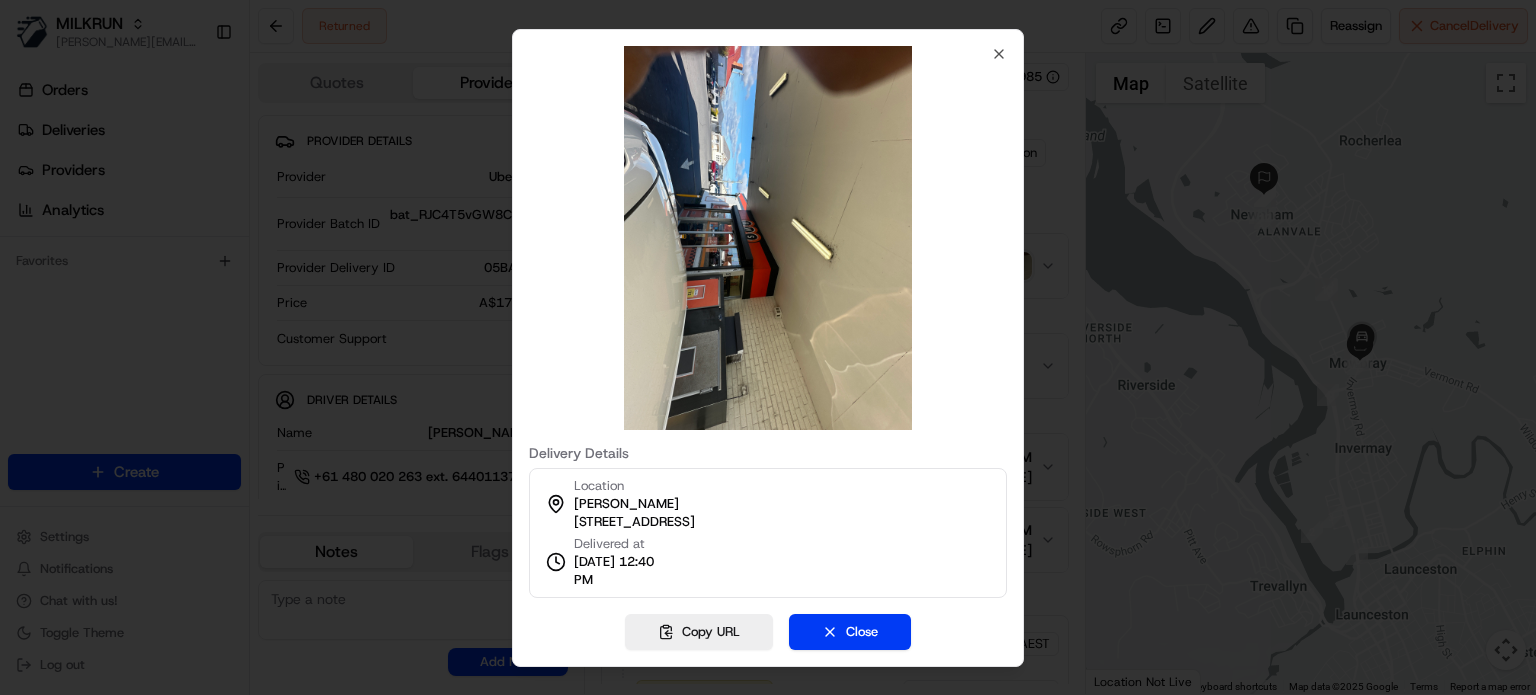 click at bounding box center [768, 347] 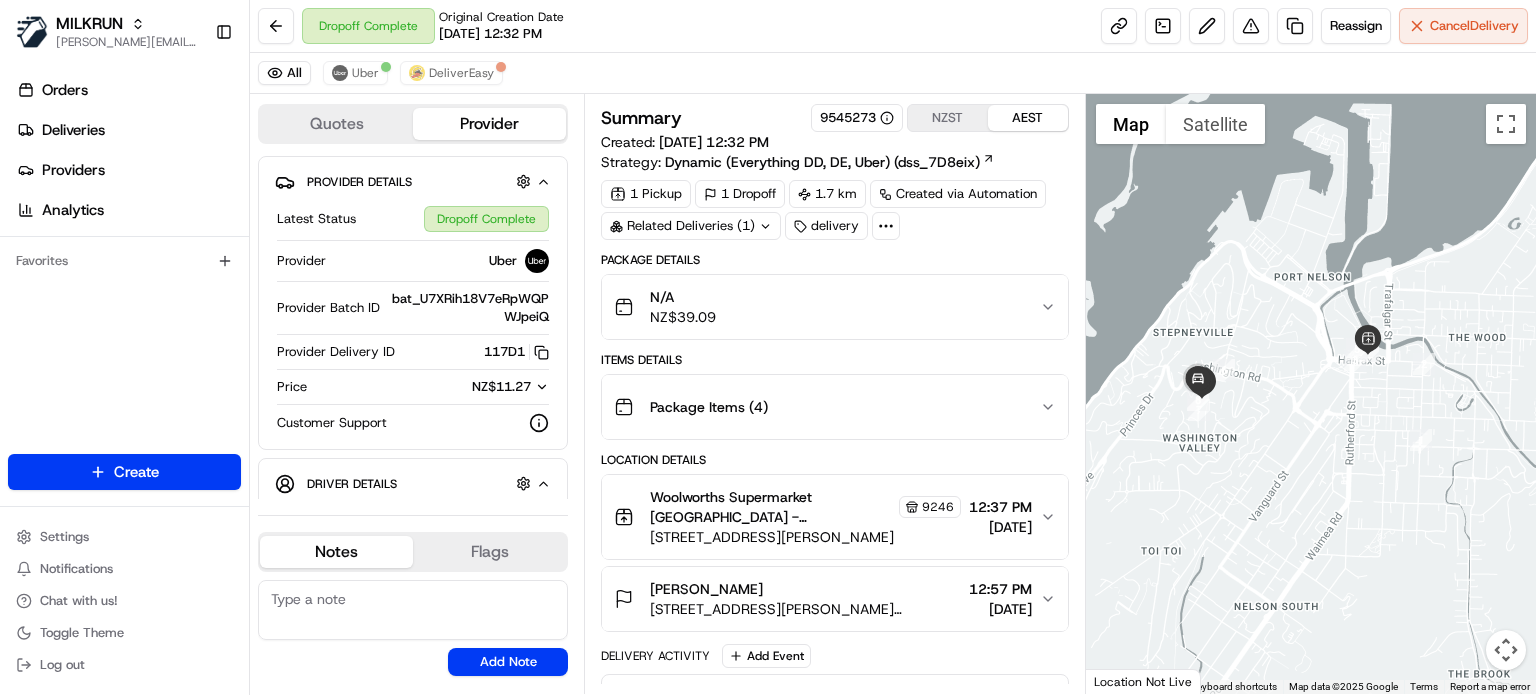 scroll, scrollTop: 0, scrollLeft: 0, axis: both 